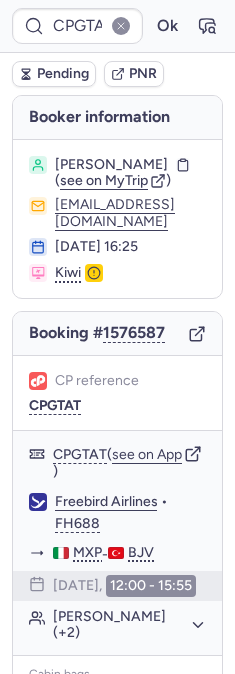 scroll, scrollTop: 0, scrollLeft: 0, axis: both 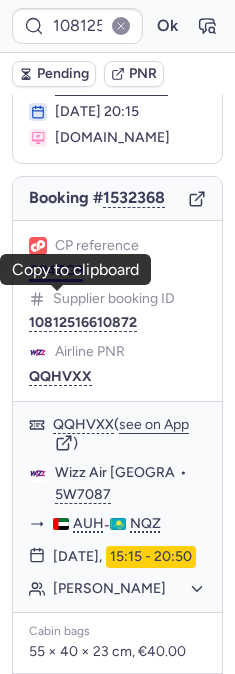 click on "CP4ZG9" at bounding box center (56, 271) 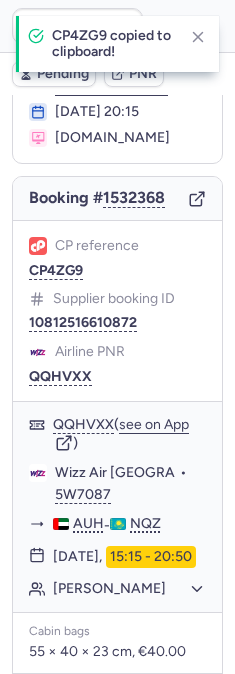 type on "CP4ZG9" 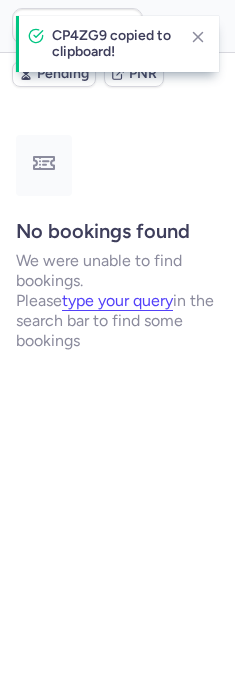 scroll, scrollTop: 0, scrollLeft: 0, axis: both 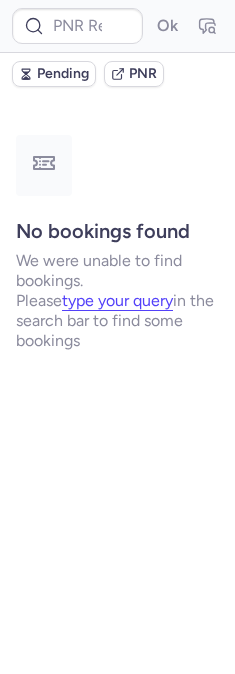 type on "CPZHKH" 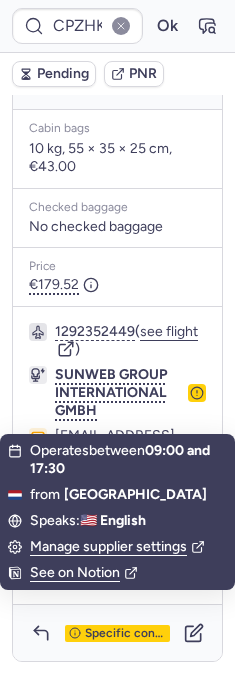 scroll, scrollTop: 750, scrollLeft: 0, axis: vertical 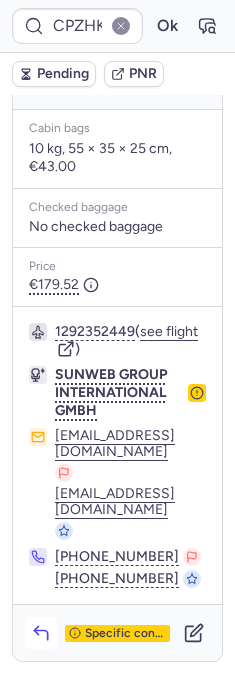 click 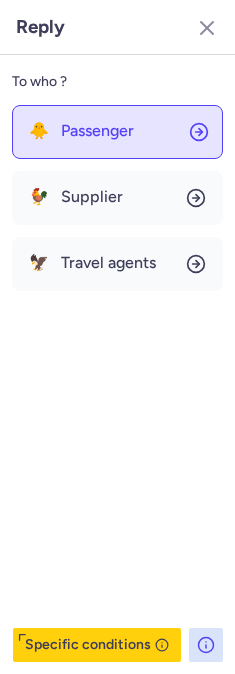 click on "🐥 Passenger" 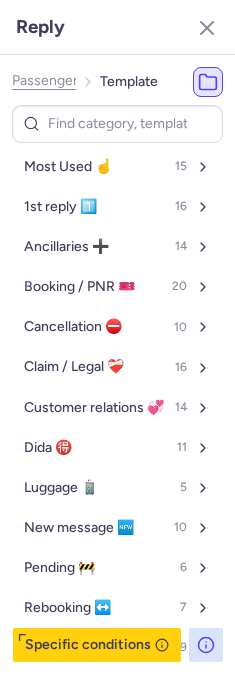 click at bounding box center [117, 124] 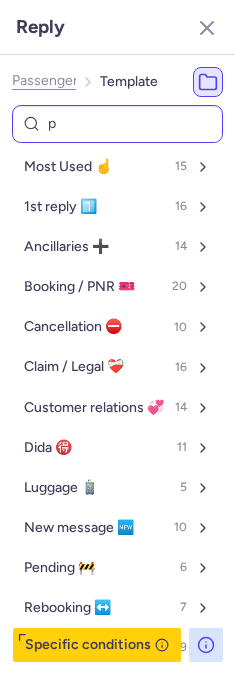 type on "pn" 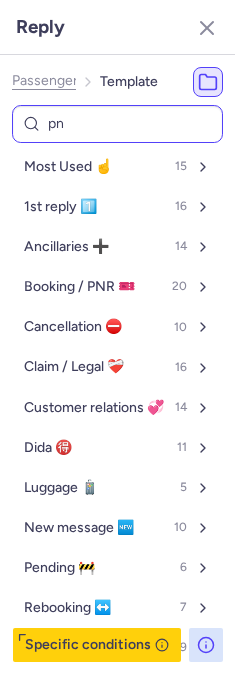 select on "en" 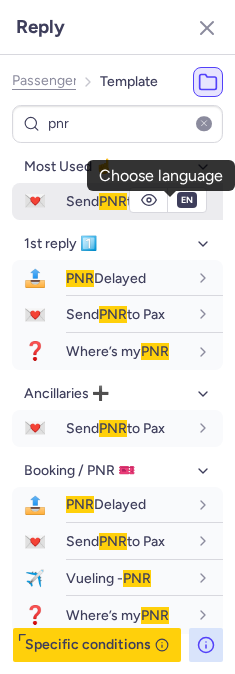 type on "pnr" 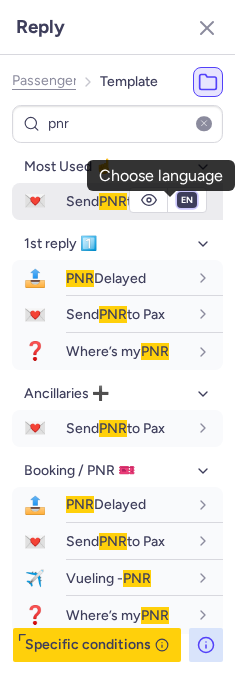 click on "fr en de nl pt es it ru" at bounding box center (187, 200) 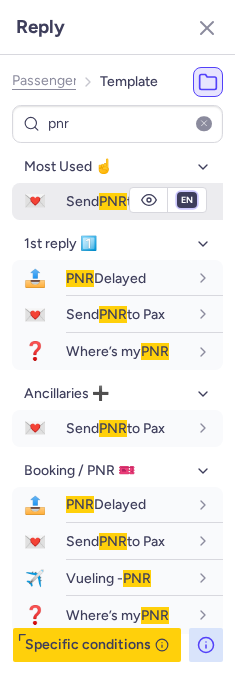 select on "fr" 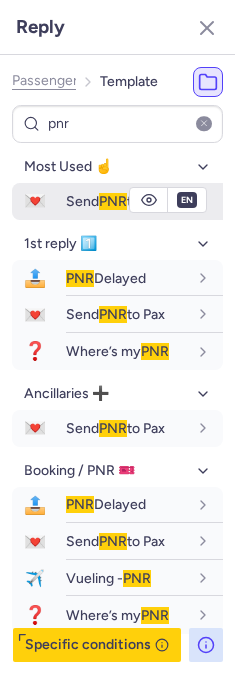 click on "fr en de nl pt es it ru" at bounding box center (187, 200) 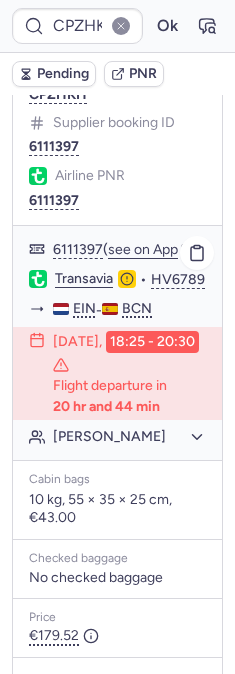 scroll, scrollTop: 305, scrollLeft: 0, axis: vertical 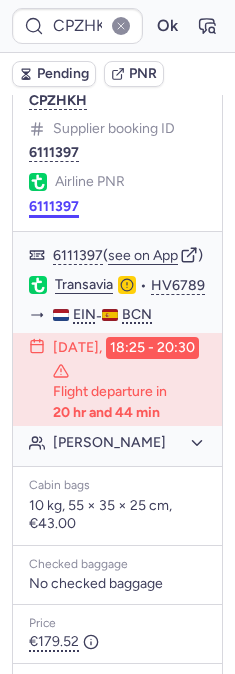 click on "6111397" at bounding box center (54, 207) 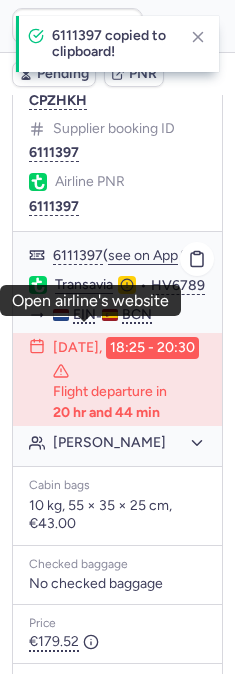 click on "Transavia" 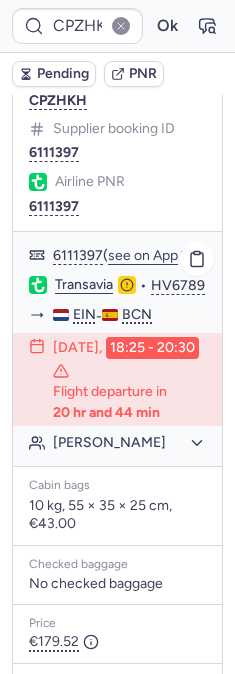 type on "CP4ZG9" 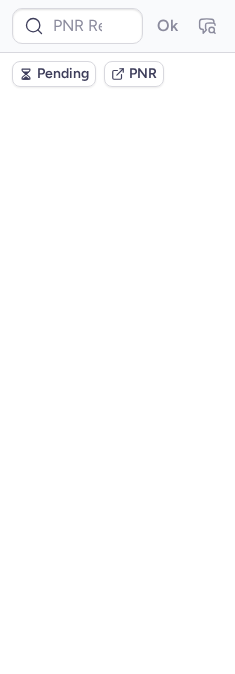scroll, scrollTop: 0, scrollLeft: 0, axis: both 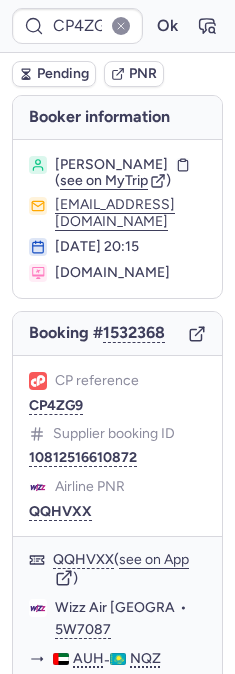type on "CPN6VV" 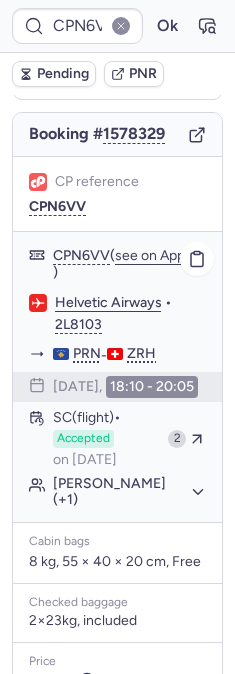 scroll, scrollTop: 222, scrollLeft: 0, axis: vertical 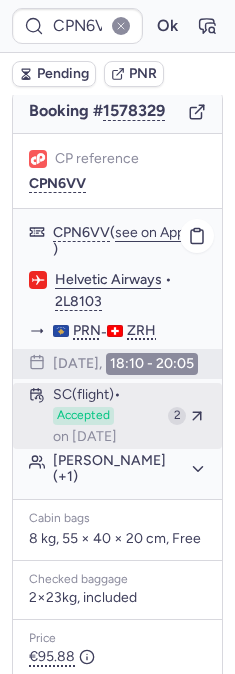 click on "SC   (flight)  Accepted  on Jul 11, 2025" at bounding box center (106, 416) 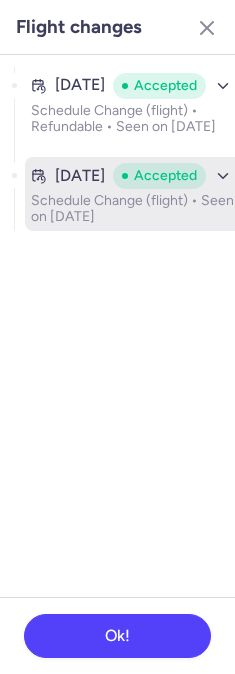 click on "Jul 10, 2025" at bounding box center [80, 176] 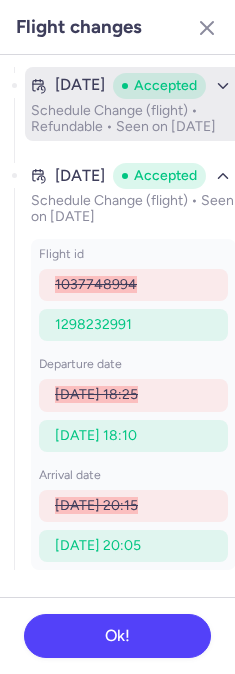 click on "Jul 10, 2025 Accepted" at bounding box center [133, 86] 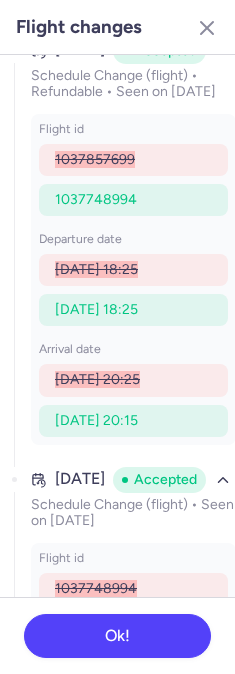 scroll, scrollTop: 0, scrollLeft: 0, axis: both 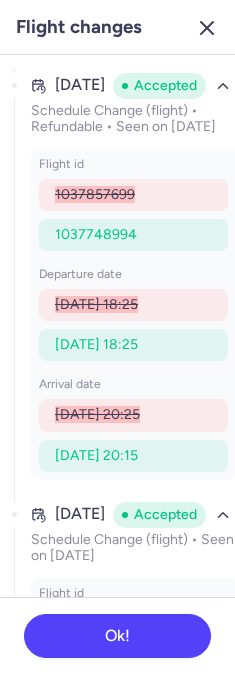 click 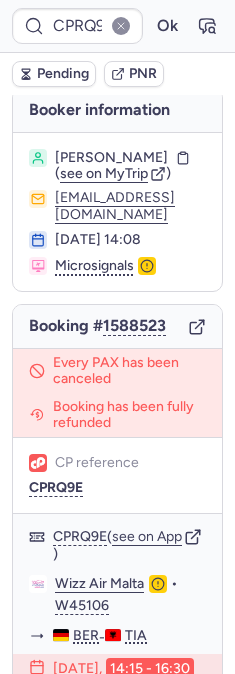 scroll, scrollTop: 0, scrollLeft: 0, axis: both 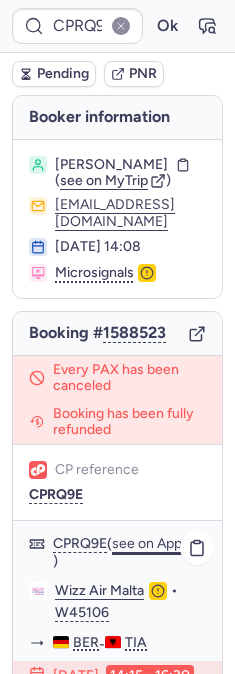 click on "see on App" 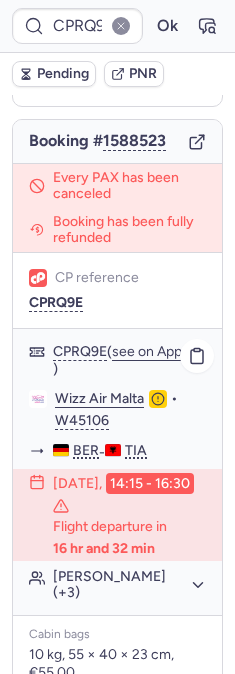 scroll, scrollTop: 222, scrollLeft: 0, axis: vertical 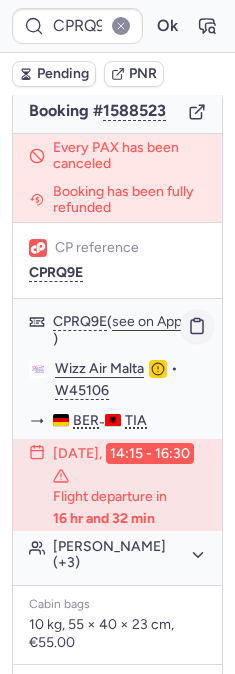click 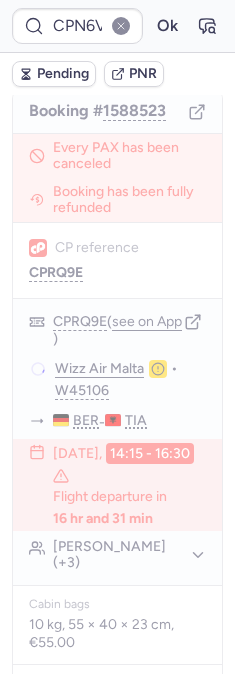 type on "CPSJTO" 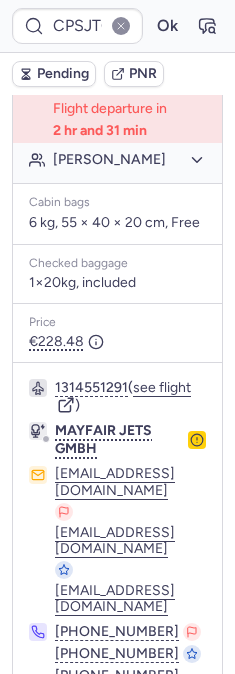scroll, scrollTop: 649, scrollLeft: 0, axis: vertical 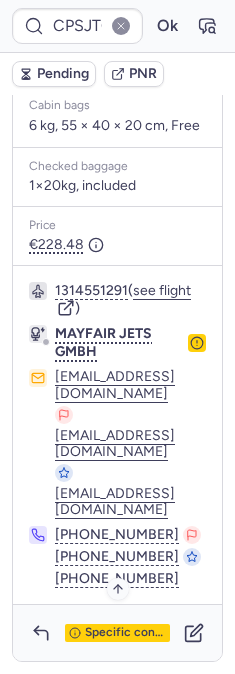 click on "Specific conditions" at bounding box center (125, 633) 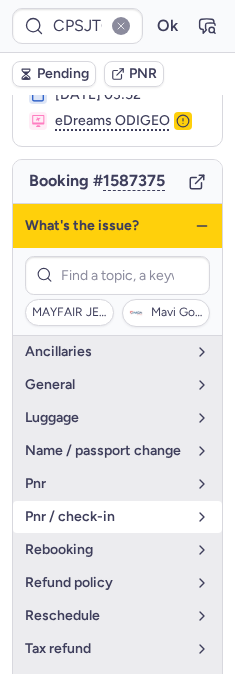 click on "pnr / check-in" at bounding box center (105, 517) 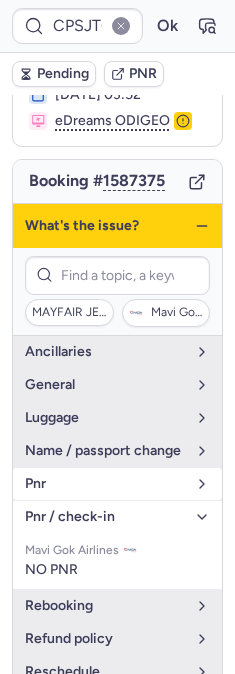 click on "pnr" at bounding box center [105, 484] 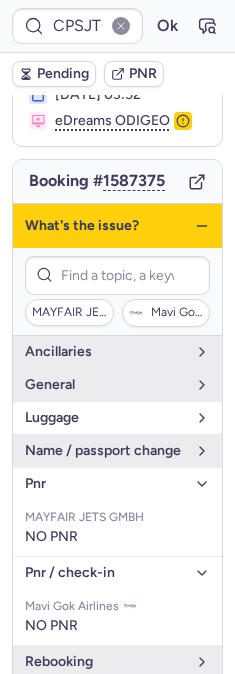 click on "luggage" at bounding box center [105, 418] 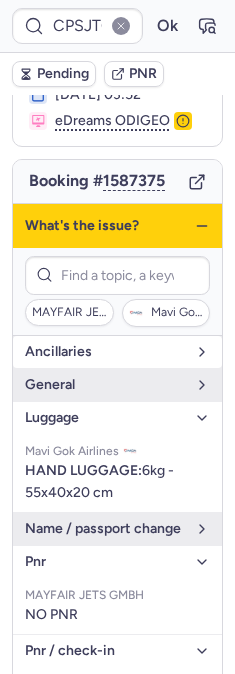 click on "Ancillaries" at bounding box center (117, 352) 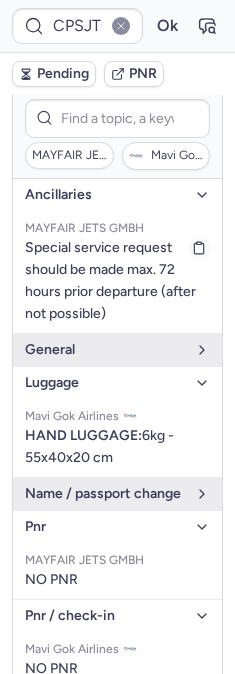 scroll, scrollTop: 263, scrollLeft: 0, axis: vertical 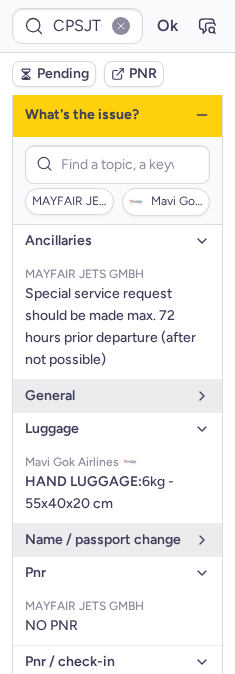 click 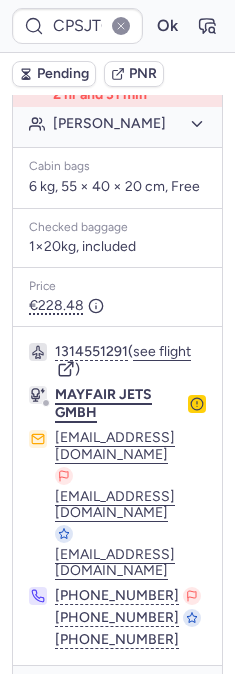 scroll, scrollTop: 674, scrollLeft: 0, axis: vertical 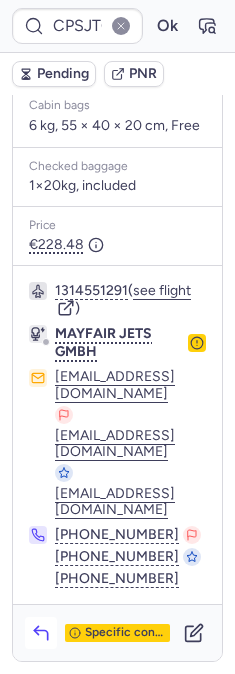 click 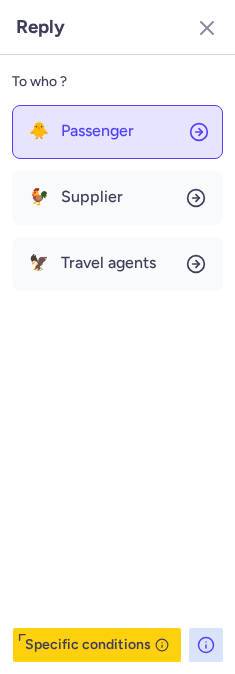 click on "🐥 Passenger" 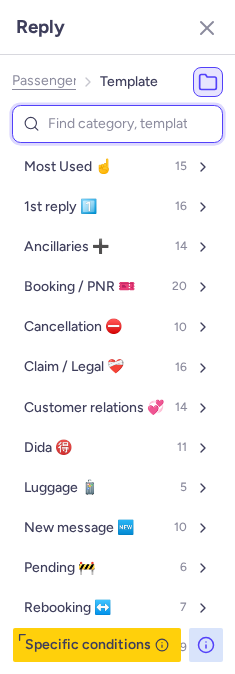 click at bounding box center (117, 124) 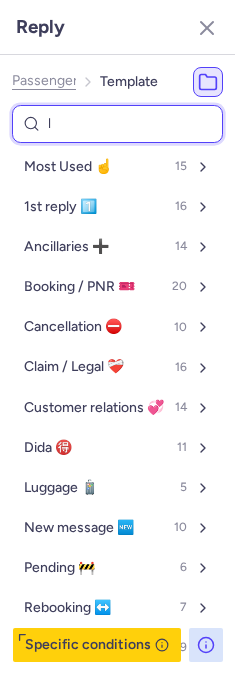 type on "lu" 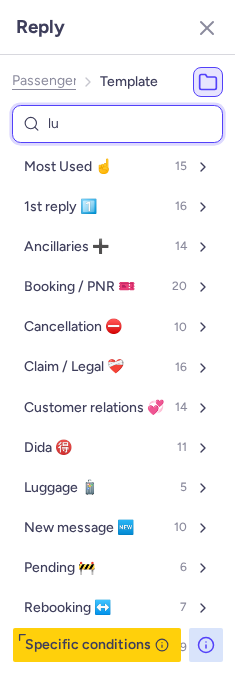 select on "en" 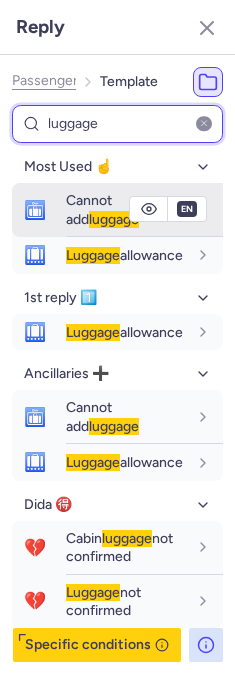 type on "luggage" 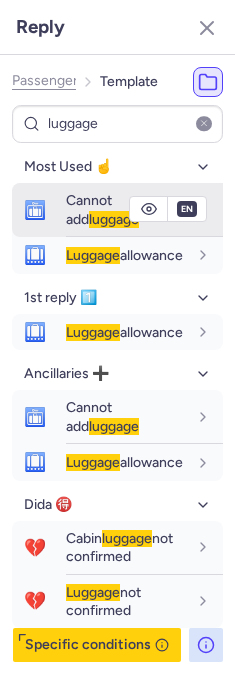 click on "Cannot add  luggage" at bounding box center (102, 209) 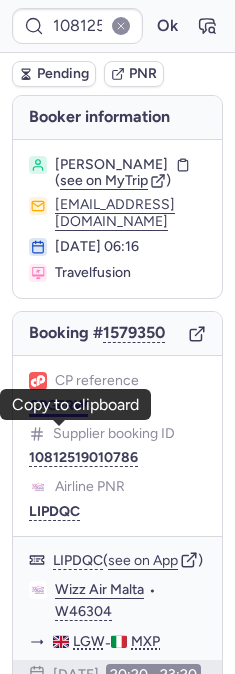 click on "CPGFRW" at bounding box center [58, 406] 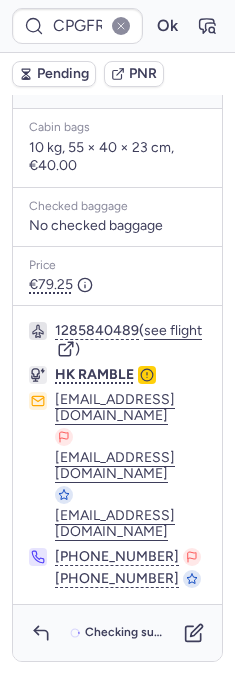scroll, scrollTop: 723, scrollLeft: 0, axis: vertical 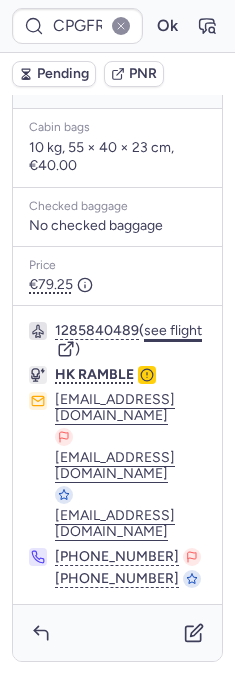 click on "see flight" 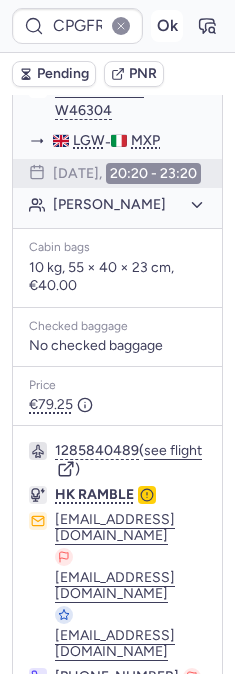 click on "Ok" at bounding box center (167, 26) 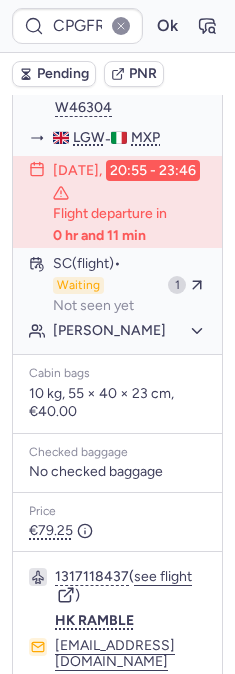 scroll, scrollTop: 501, scrollLeft: 0, axis: vertical 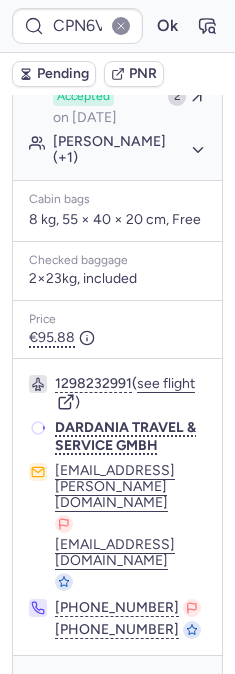 type on "CP4ZG9" 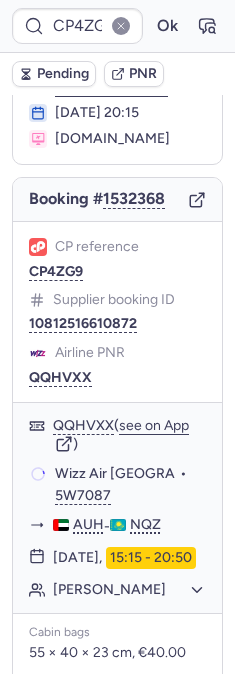 scroll, scrollTop: 690, scrollLeft: 0, axis: vertical 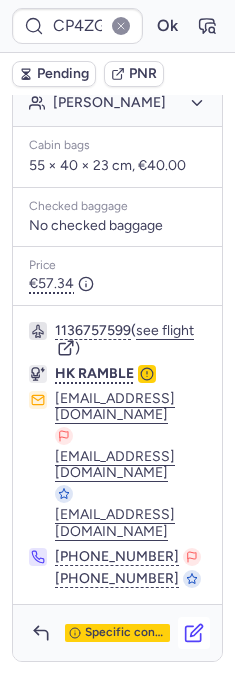 click at bounding box center (194, 633) 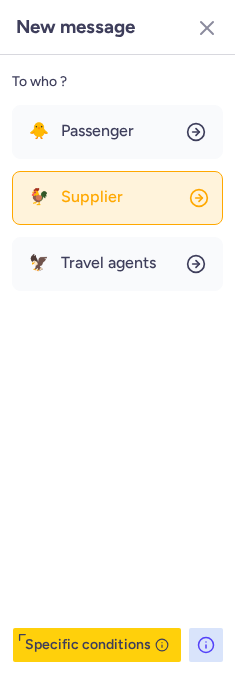 click on "🐓 Supplier" 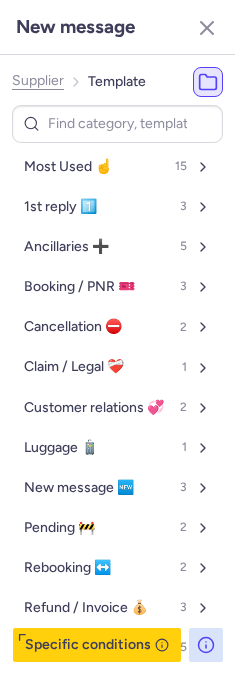 click on "Supplier" 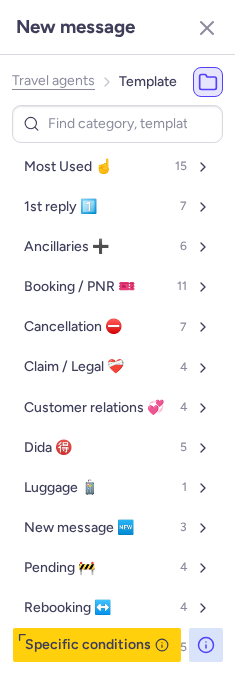 click on "Travel agents" 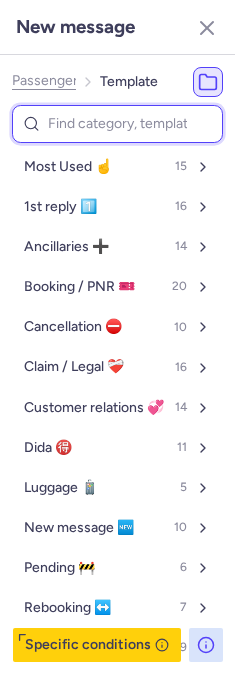 click at bounding box center [117, 124] 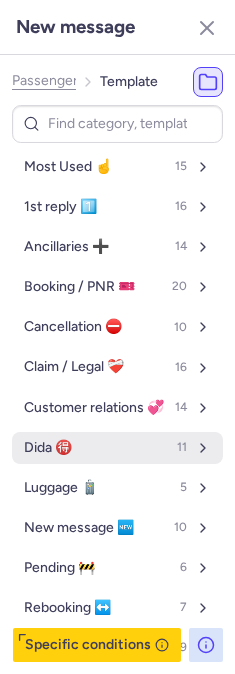 click on "Dida 🉐 11" at bounding box center [117, 448] 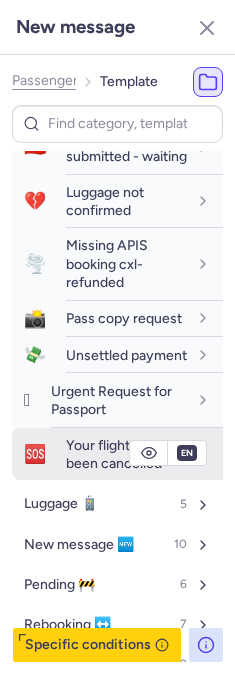 scroll, scrollTop: 555, scrollLeft: 0, axis: vertical 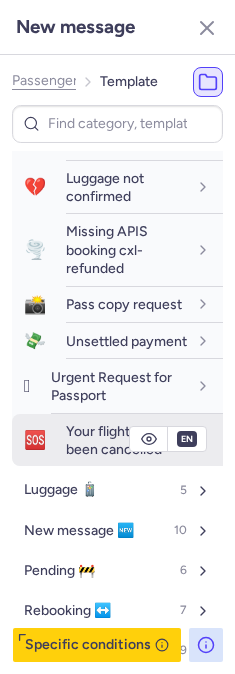click on "Your flight has been cancelled" at bounding box center [114, 440] 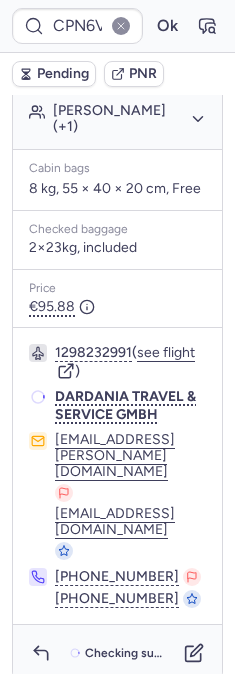 scroll, scrollTop: 570, scrollLeft: 0, axis: vertical 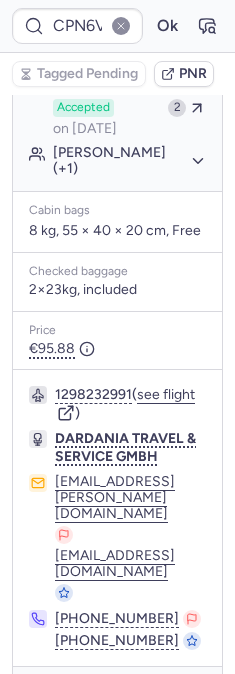 type on "CPGTAT" 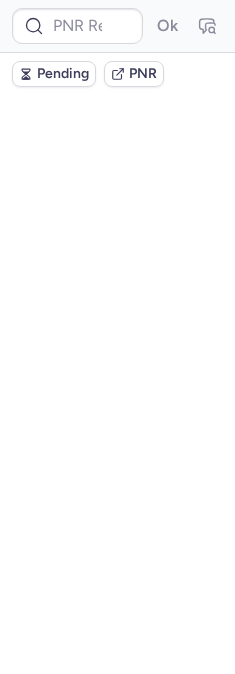 scroll, scrollTop: 0, scrollLeft: 0, axis: both 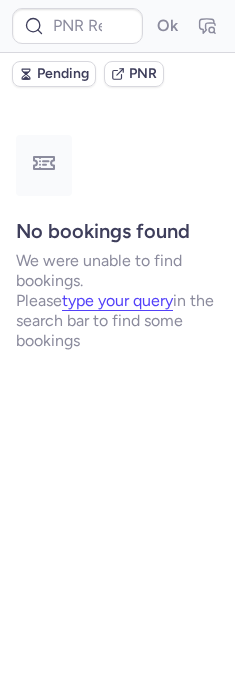 type on "CPN4XI" 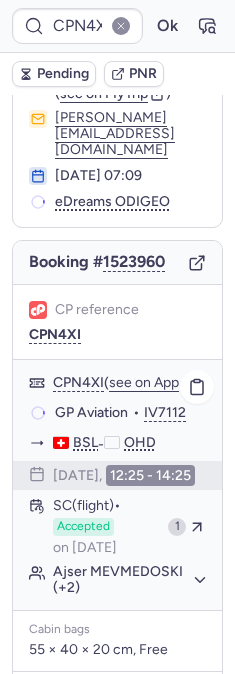scroll, scrollTop: 111, scrollLeft: 0, axis: vertical 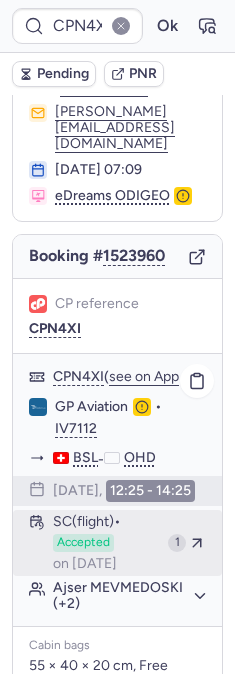 click on "SC   (flight)" at bounding box center [87, 522] 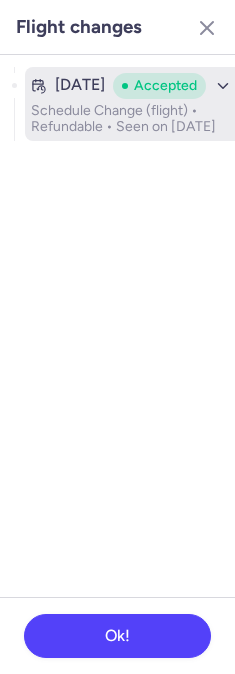 click on "Schedule Change (flight) • Refundable • Seen on Jun 26, 2025" at bounding box center [133, 119] 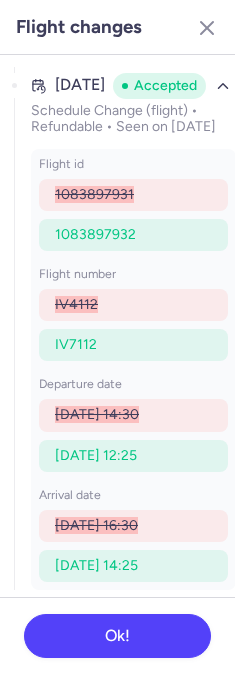 scroll, scrollTop: 0, scrollLeft: 0, axis: both 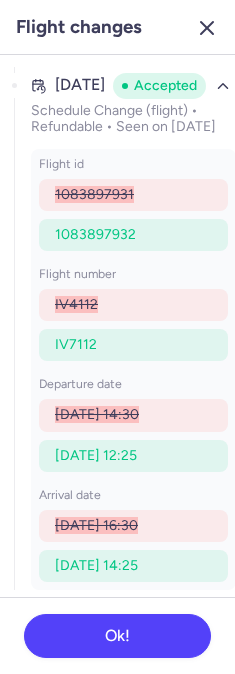 click 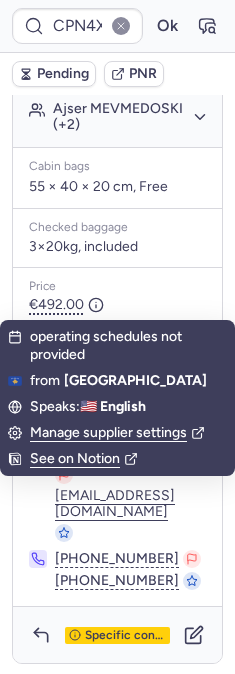 scroll, scrollTop: 672, scrollLeft: 0, axis: vertical 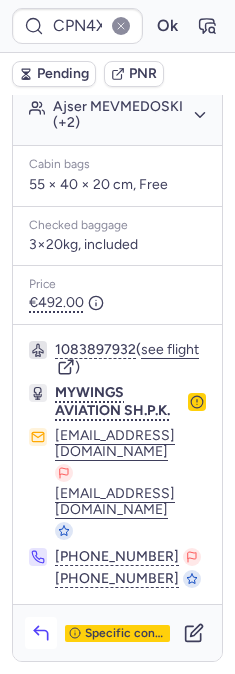 click at bounding box center (41, 633) 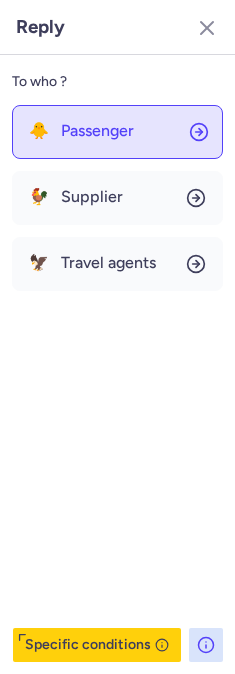 click on "🐥 Passenger" 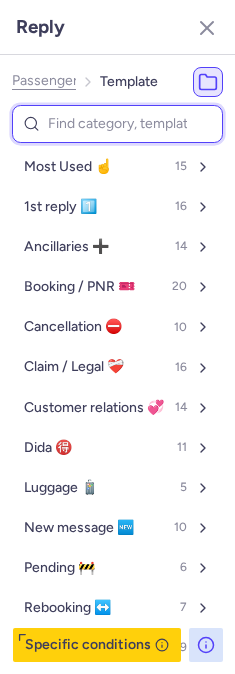 click at bounding box center [117, 124] 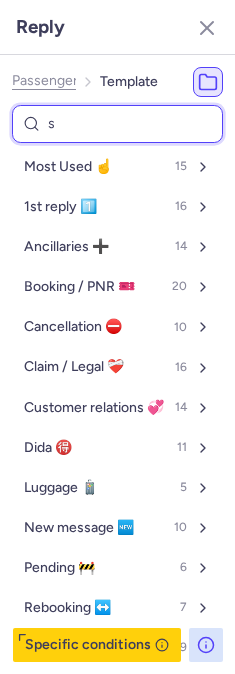 type on "sc" 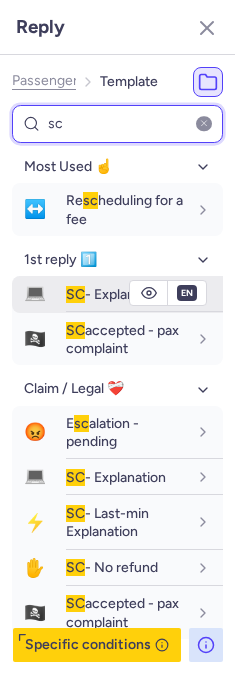 type on "sc" 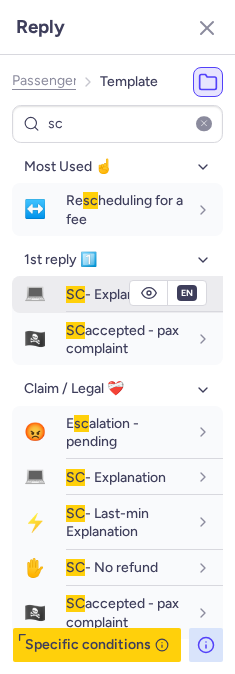 click on "SC  - Explanation" at bounding box center (116, 294) 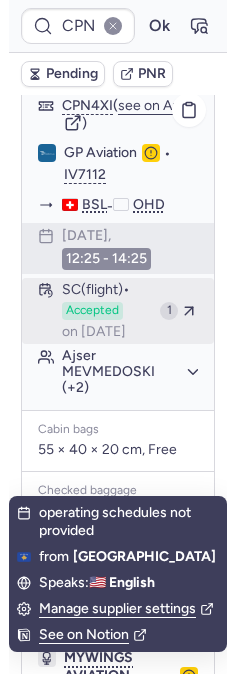 scroll, scrollTop: 383, scrollLeft: 0, axis: vertical 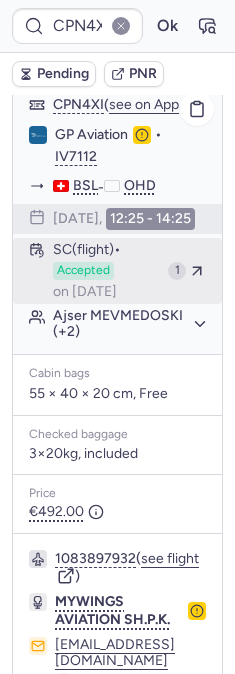 click on "SC   (flight)  Accepted  on Jun 26, 2025" at bounding box center [106, 271] 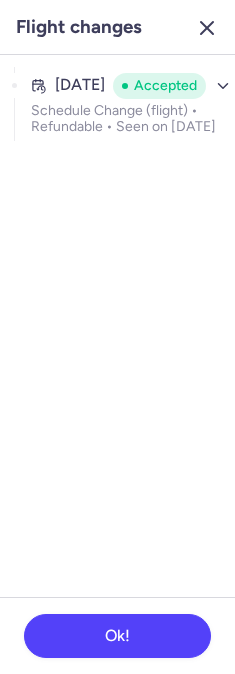 click 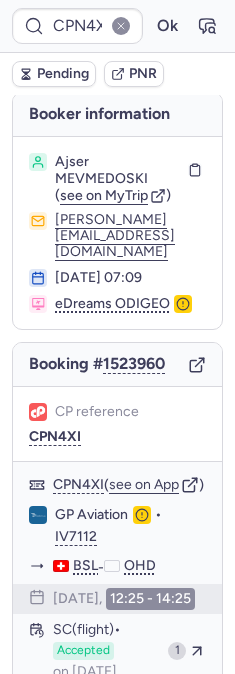 scroll, scrollTop: 0, scrollLeft: 0, axis: both 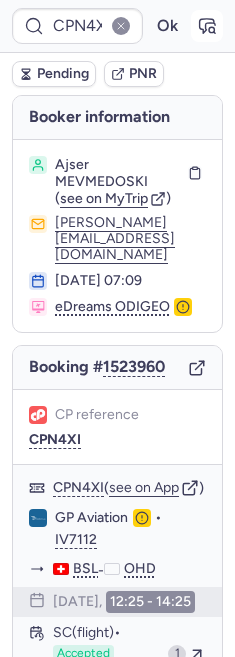 click at bounding box center [207, 26] 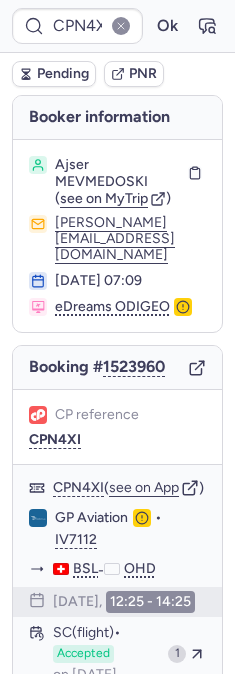 type on "CPGTAT" 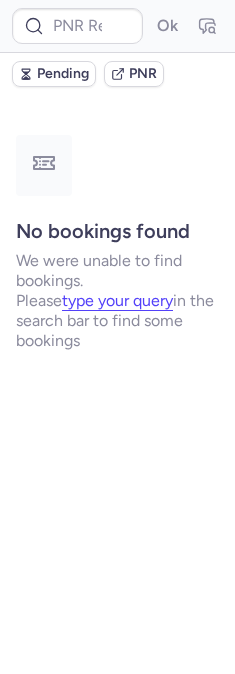 scroll, scrollTop: 0, scrollLeft: 0, axis: both 